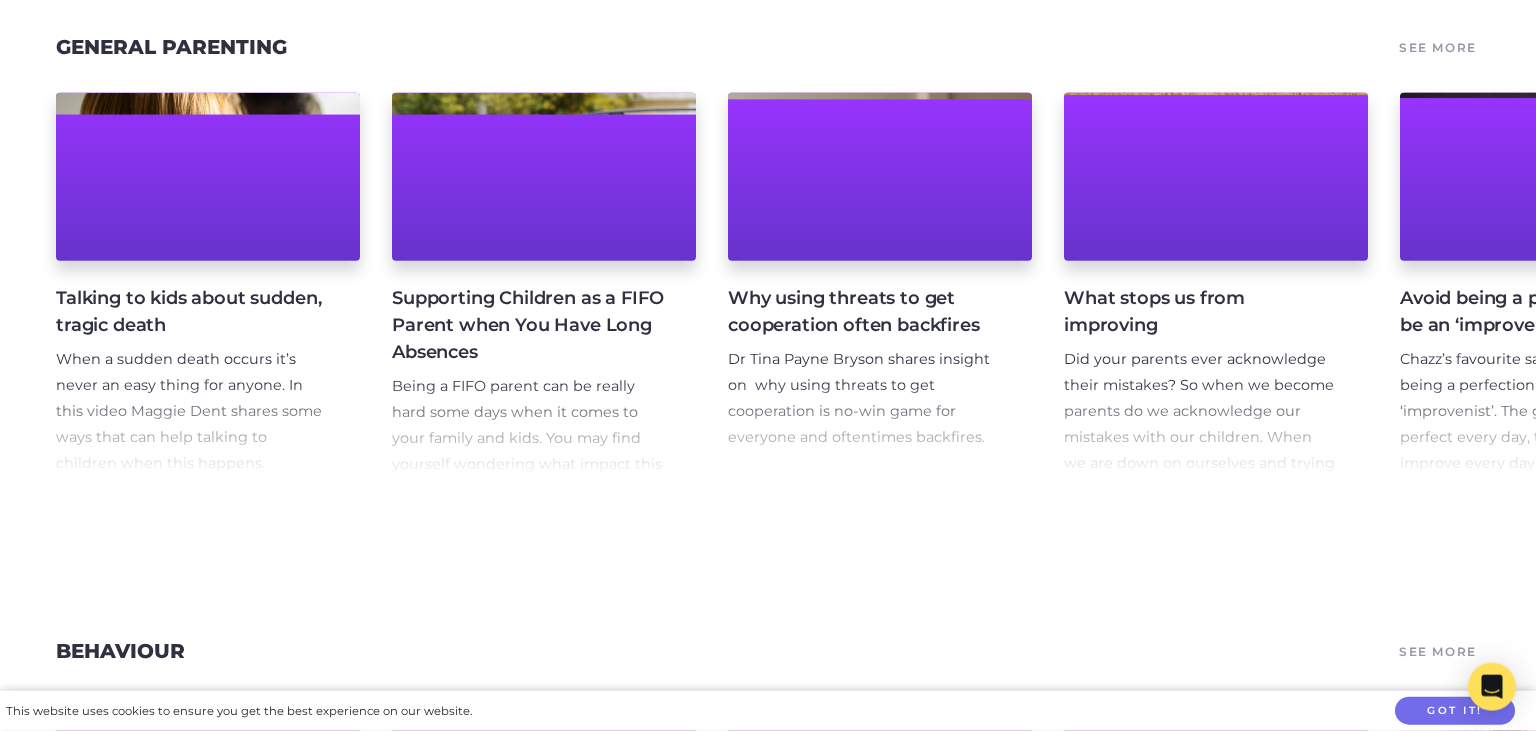 scroll, scrollTop: 362, scrollLeft: 0, axis: vertical 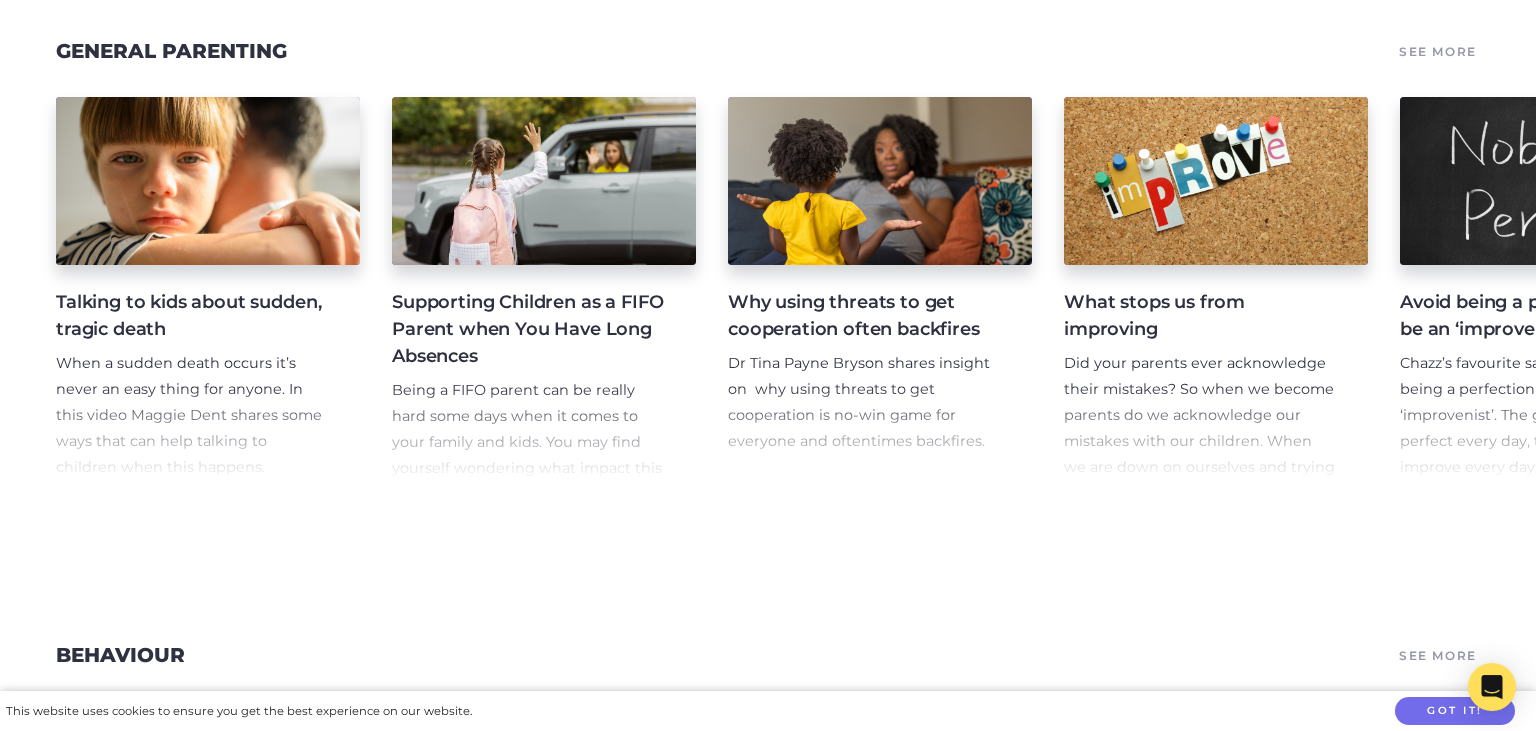 click on "General Parenting See More Talking to kids about sudden, tragic death When a sudden death occurs it’s never an easy thing for anyone. In this video [PERSON] shares some ways that can help talking to children when this happens. Supporting Children as a FIFO Parent when You Have Long Absences Being a FIFO parent can be really hard some days when it comes to your family and kids. You may find yourself wondering what impact this might be having and how you can try and reduce that. In this video [PERSON] talks through what the research tells us about long absences when it comes to our kids and how you can reduce the impact. Why using threats to get cooperation often backfires Dr [PERSON] shares insight on why using threats to get cooperation is no-win game for everyone and oftentimes backfires. What stops us from improving Avoid being a perfectionist, be an ‘improvenist’ What to do when your child says ‘I hate you’" at bounding box center [768, 272] 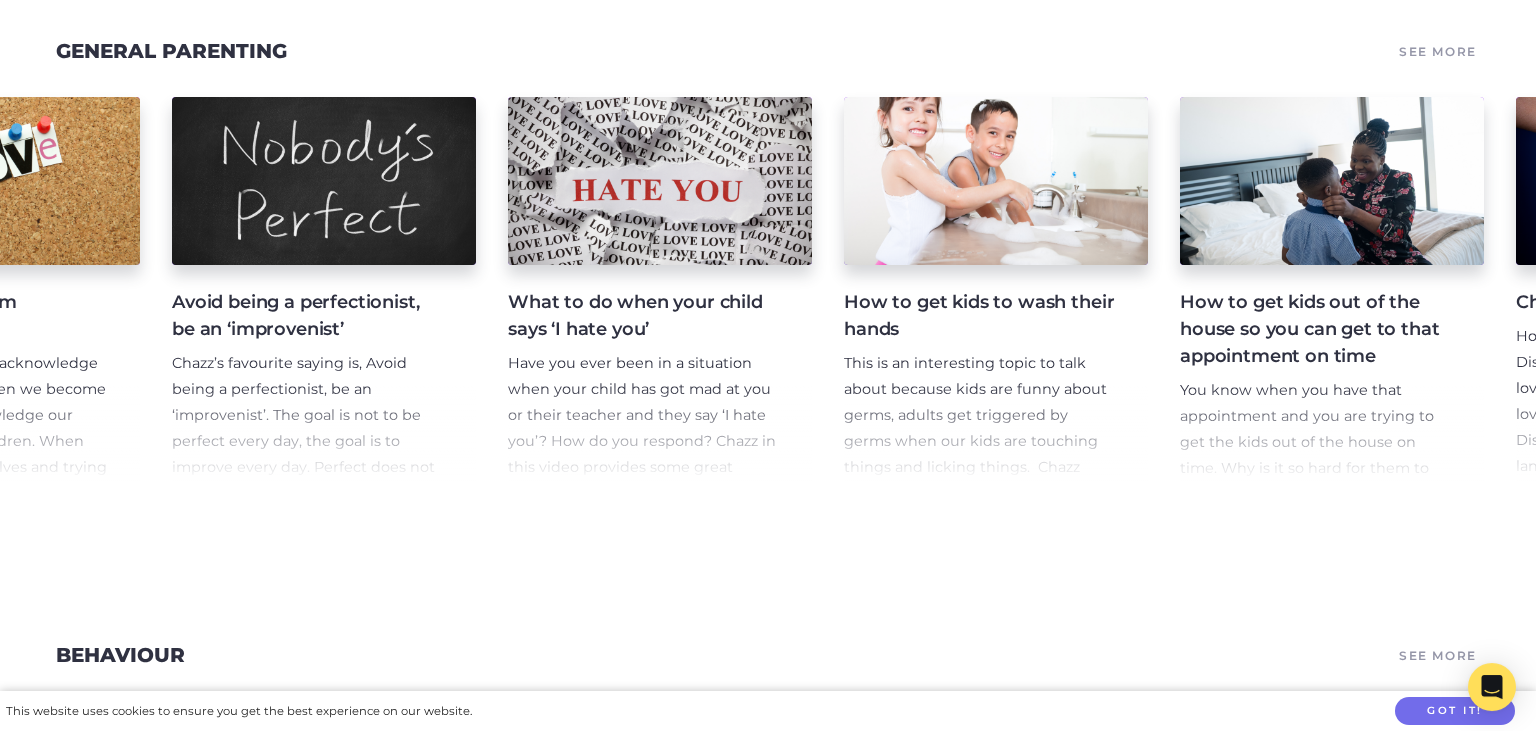 scroll, scrollTop: 0, scrollLeft: 1568, axis: horizontal 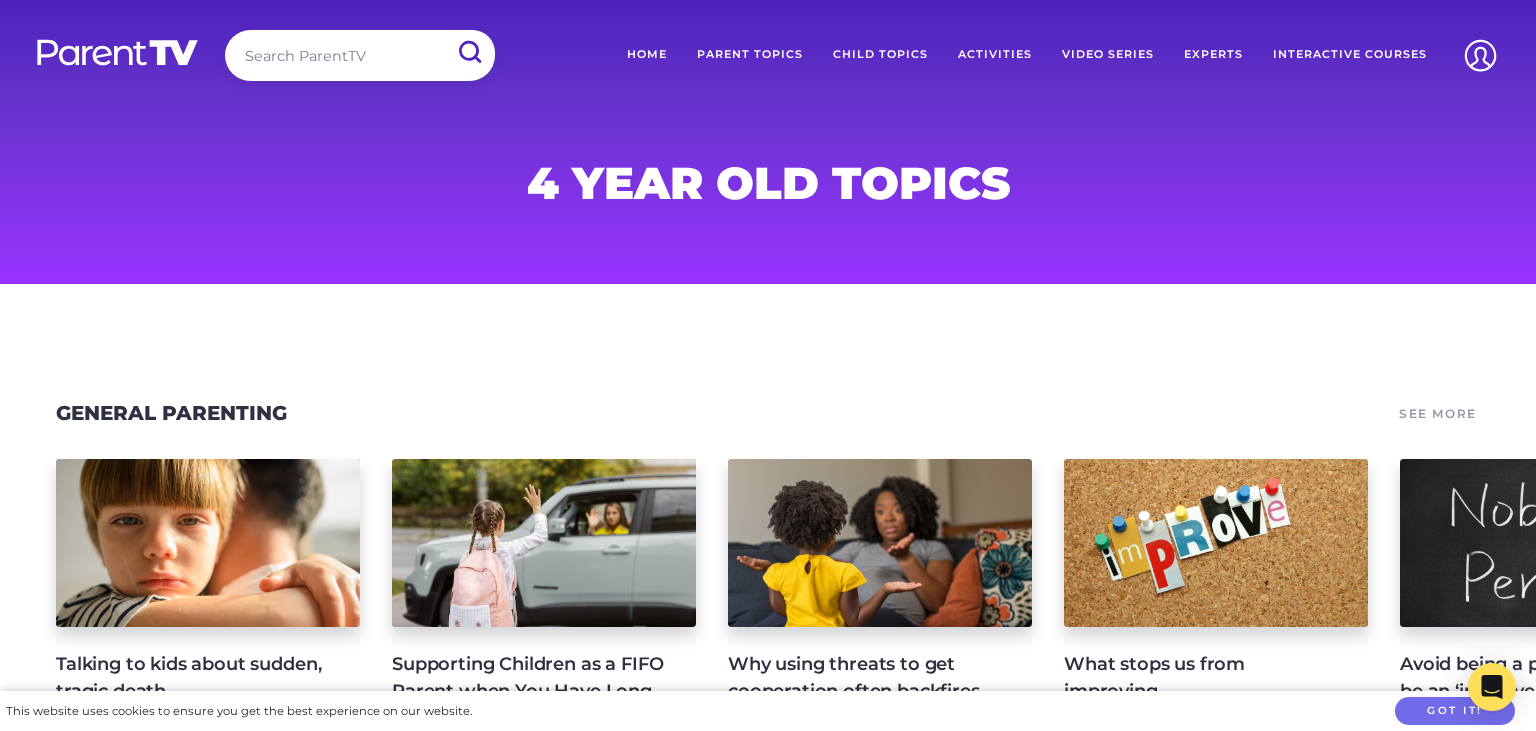 click on "Video Series" at bounding box center (1108, 55) 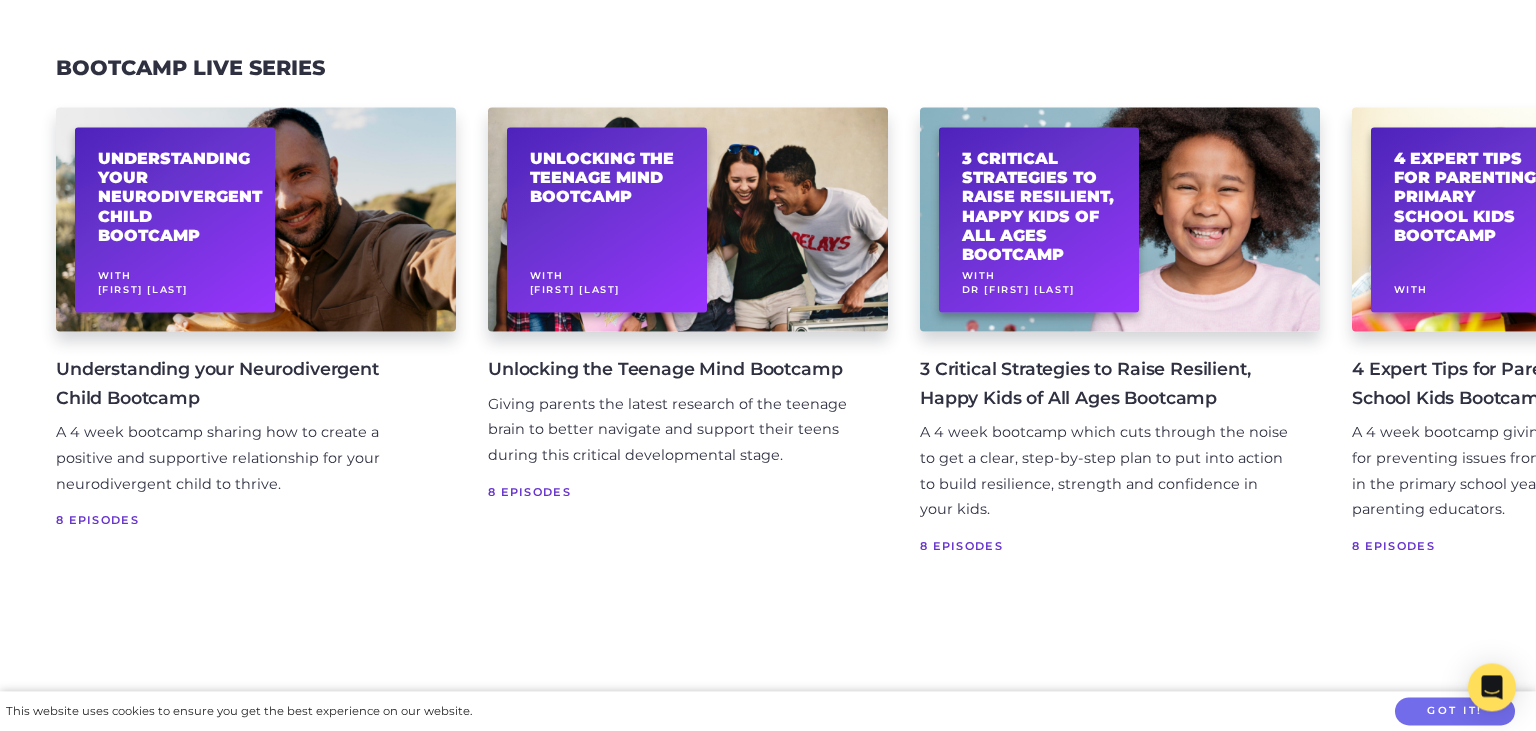 scroll, scrollTop: 329, scrollLeft: 0, axis: vertical 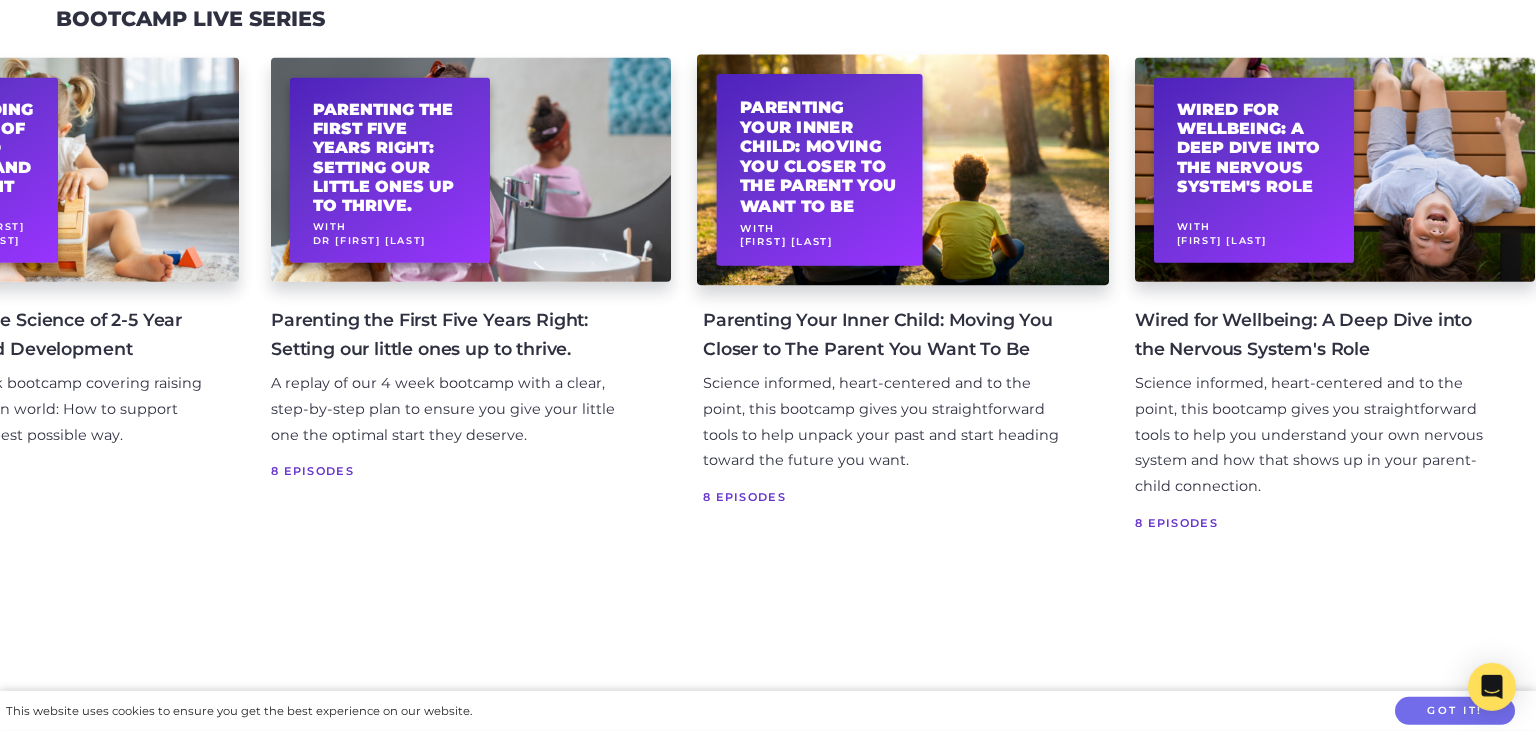 click on "Parenting Your Inner Child: Moving You Closer to The Parent You Want To Be   With Lael Stone" at bounding box center (903, 170) 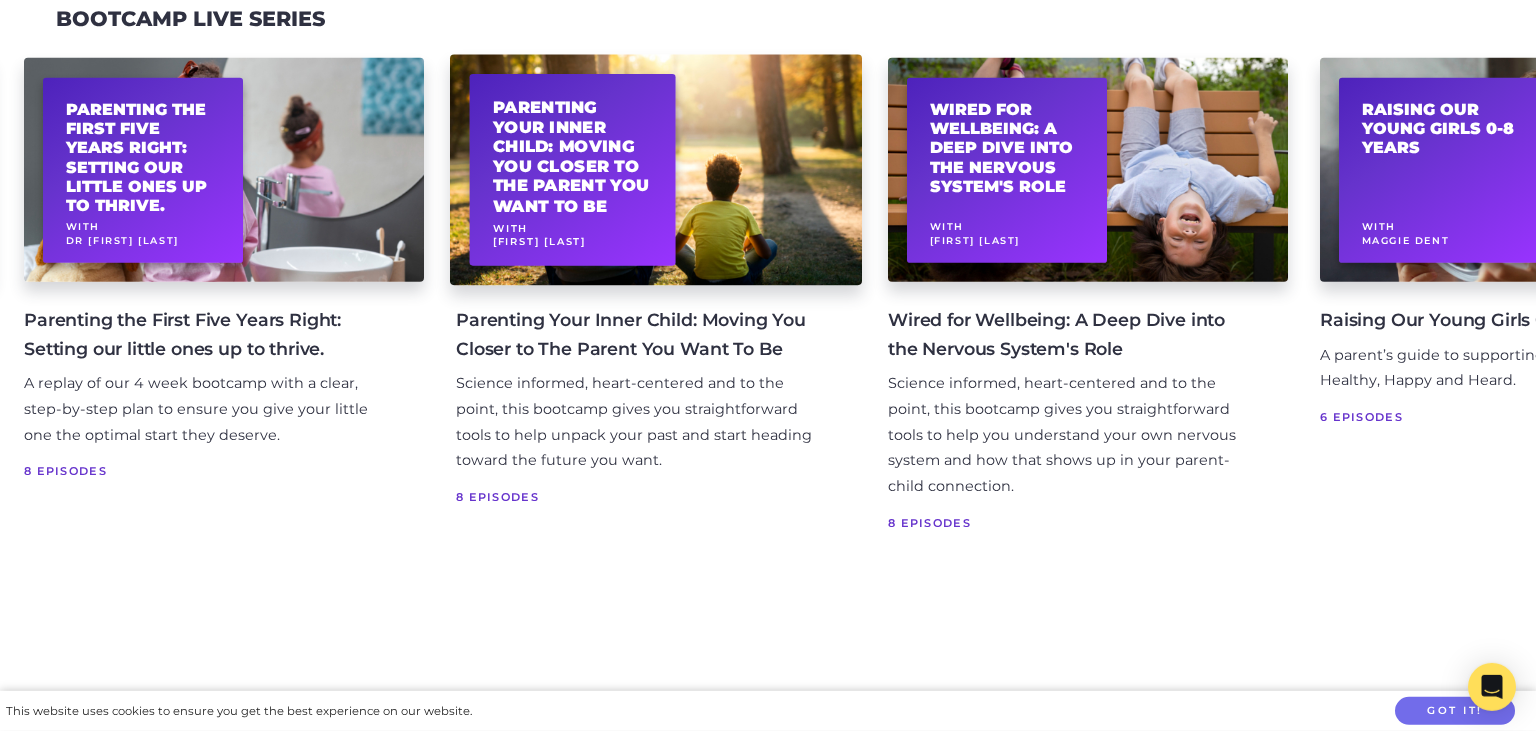 scroll, scrollTop: 0, scrollLeft: 3516, axis: horizontal 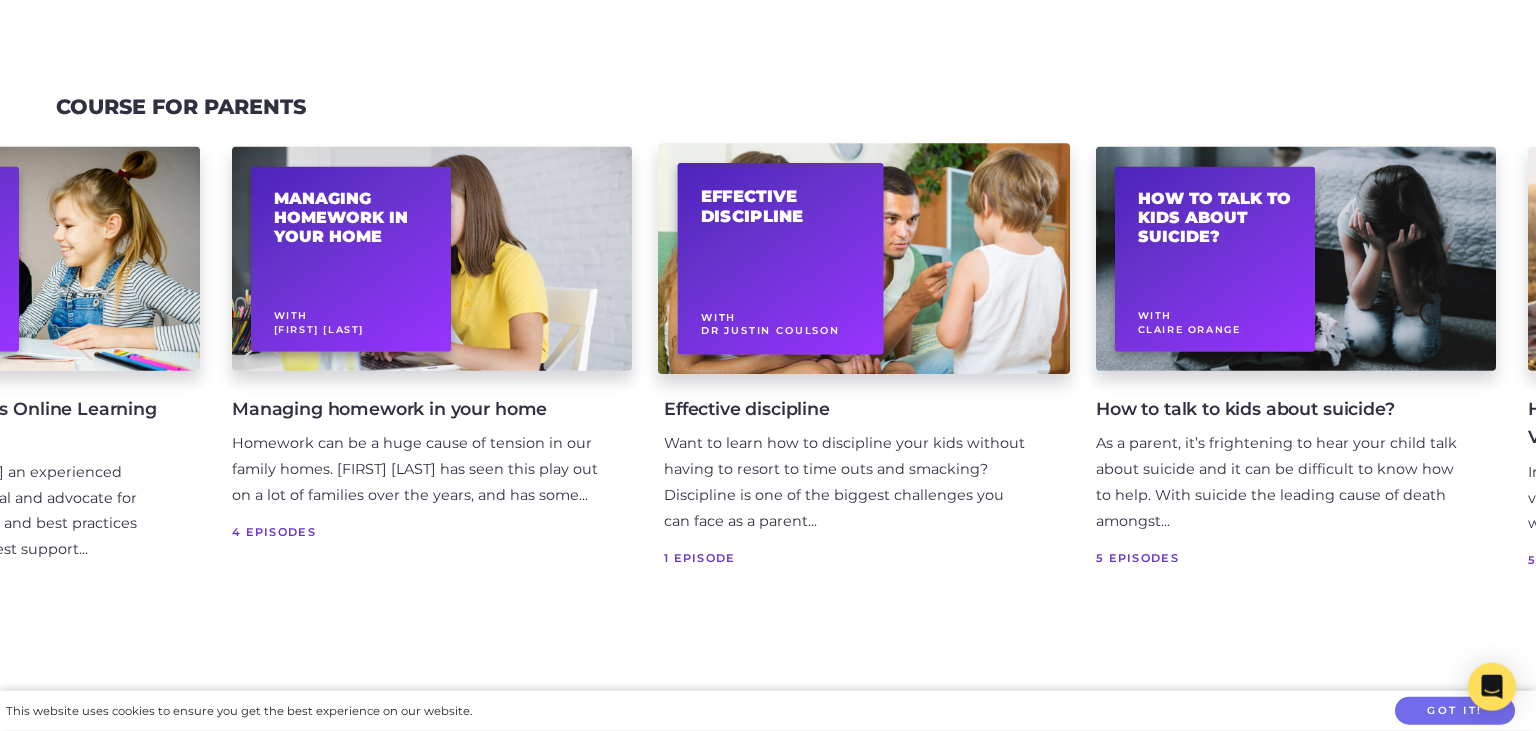 click on "Effective discipline With Dr [FIRST] [LAST]" at bounding box center [781, 259] 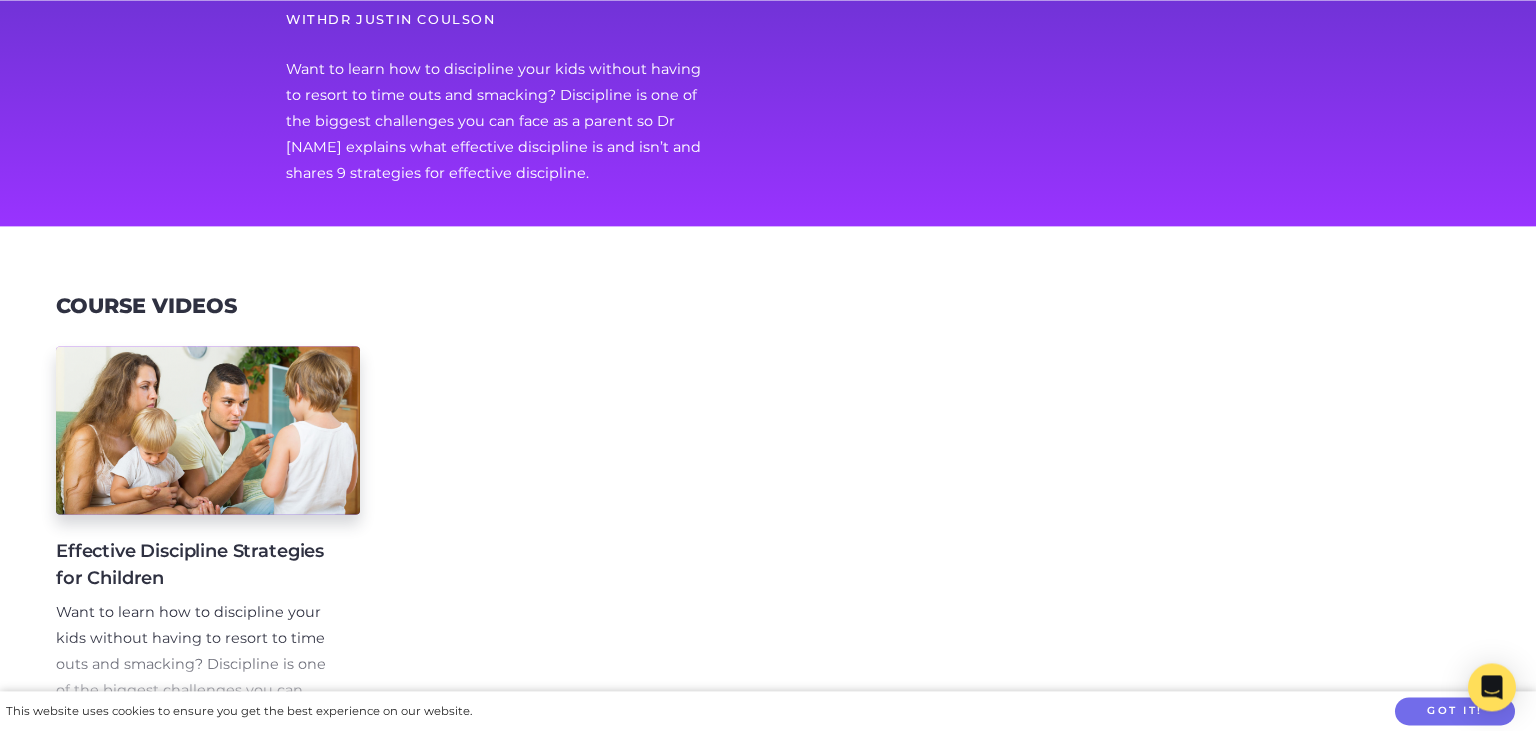 scroll, scrollTop: 227, scrollLeft: 0, axis: vertical 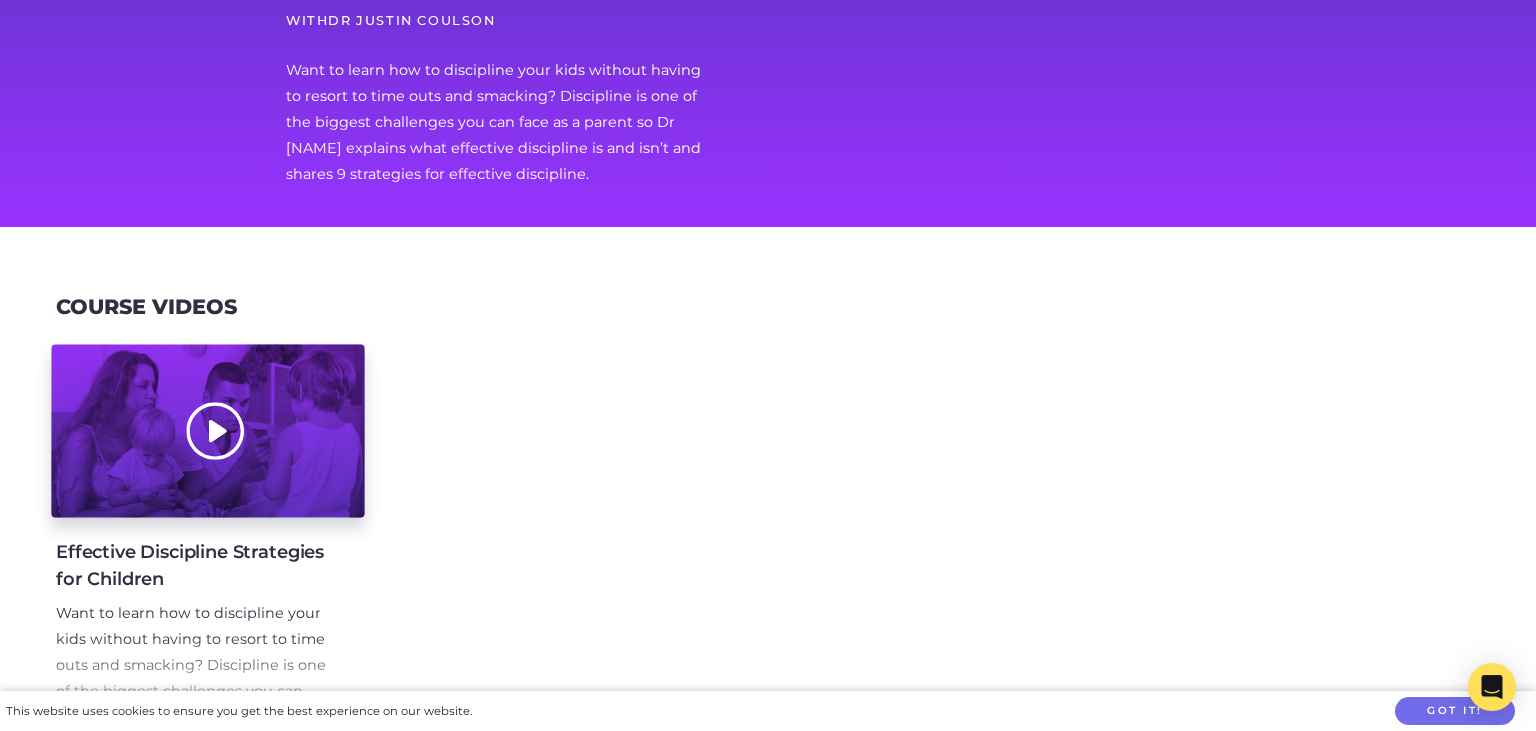 click at bounding box center [207, 430] 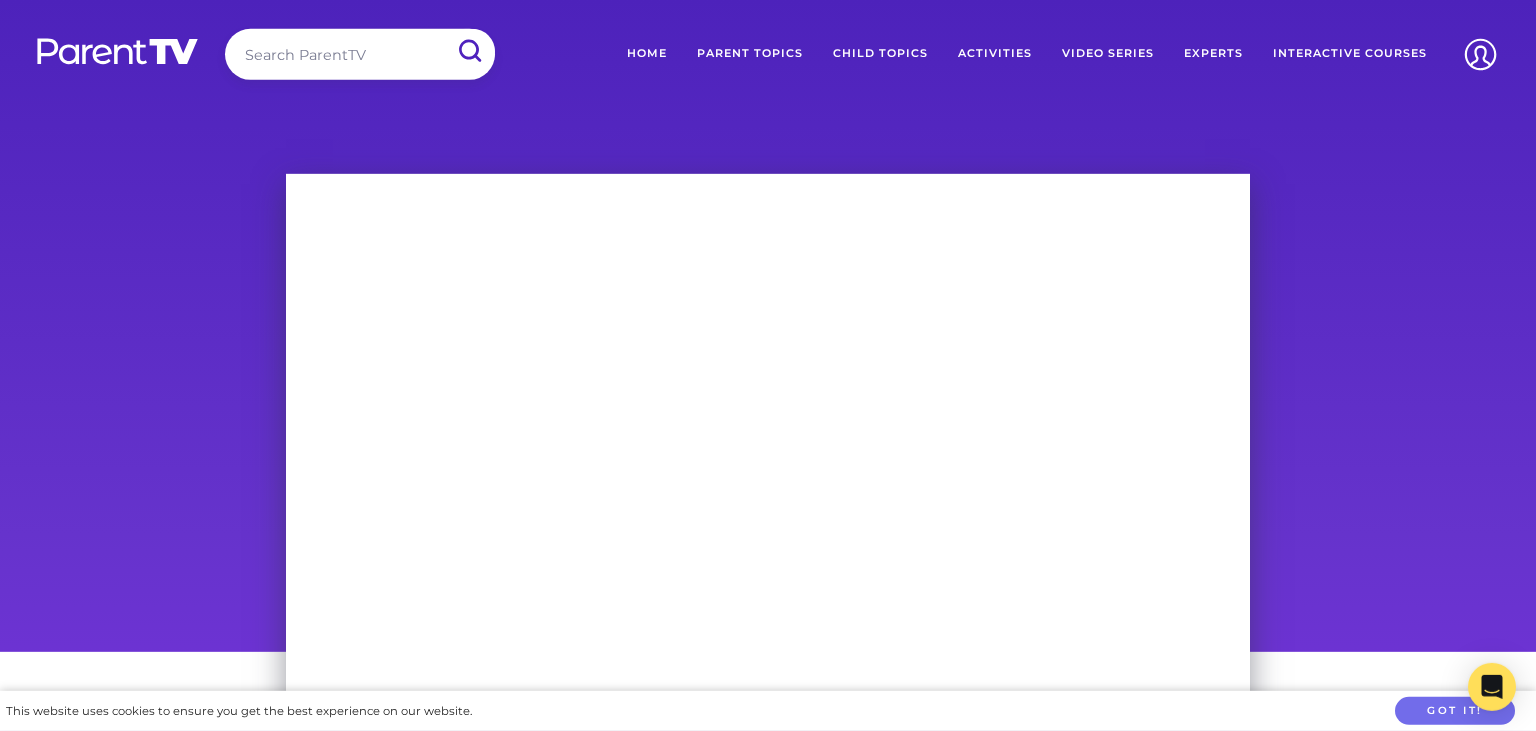 scroll, scrollTop: 0, scrollLeft: 0, axis: both 